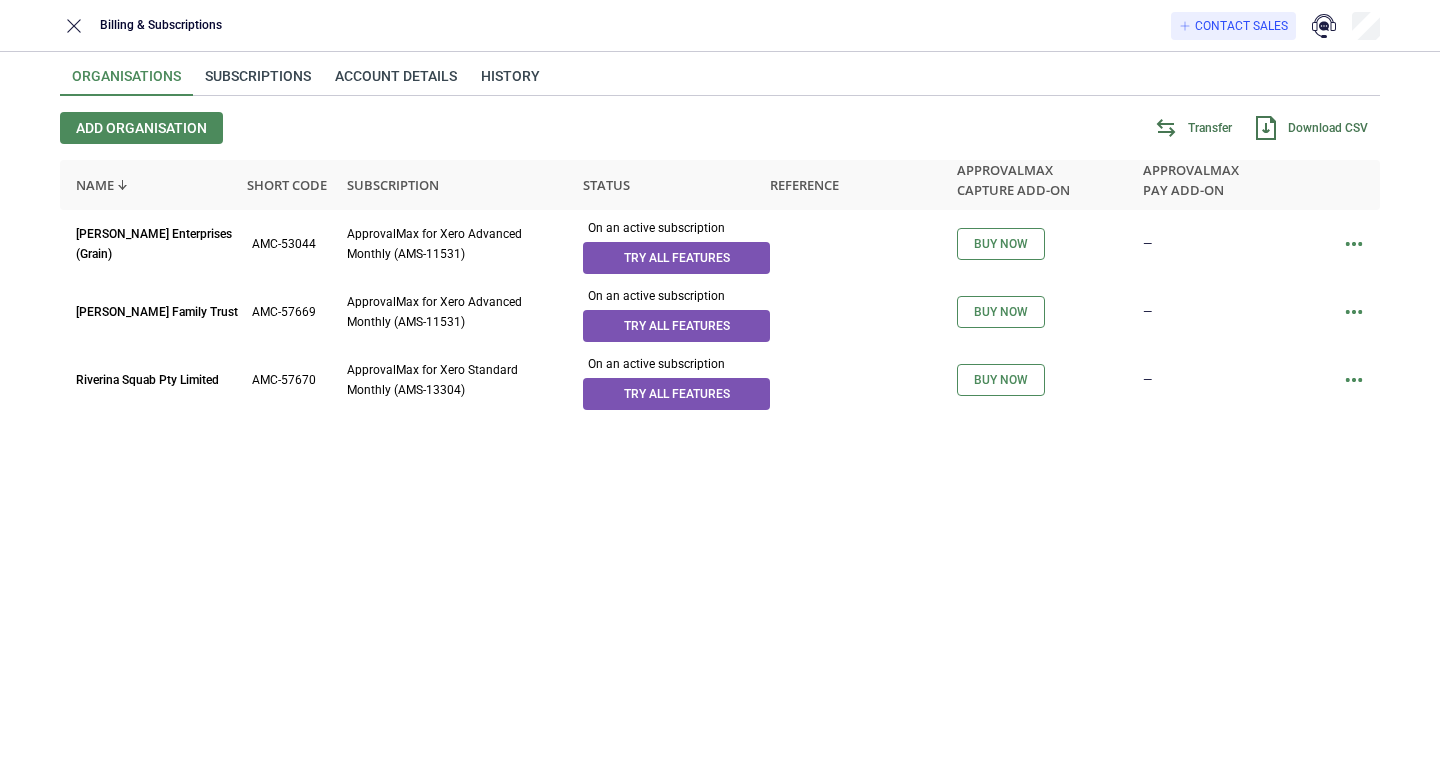 scroll, scrollTop: 0, scrollLeft: 0, axis: both 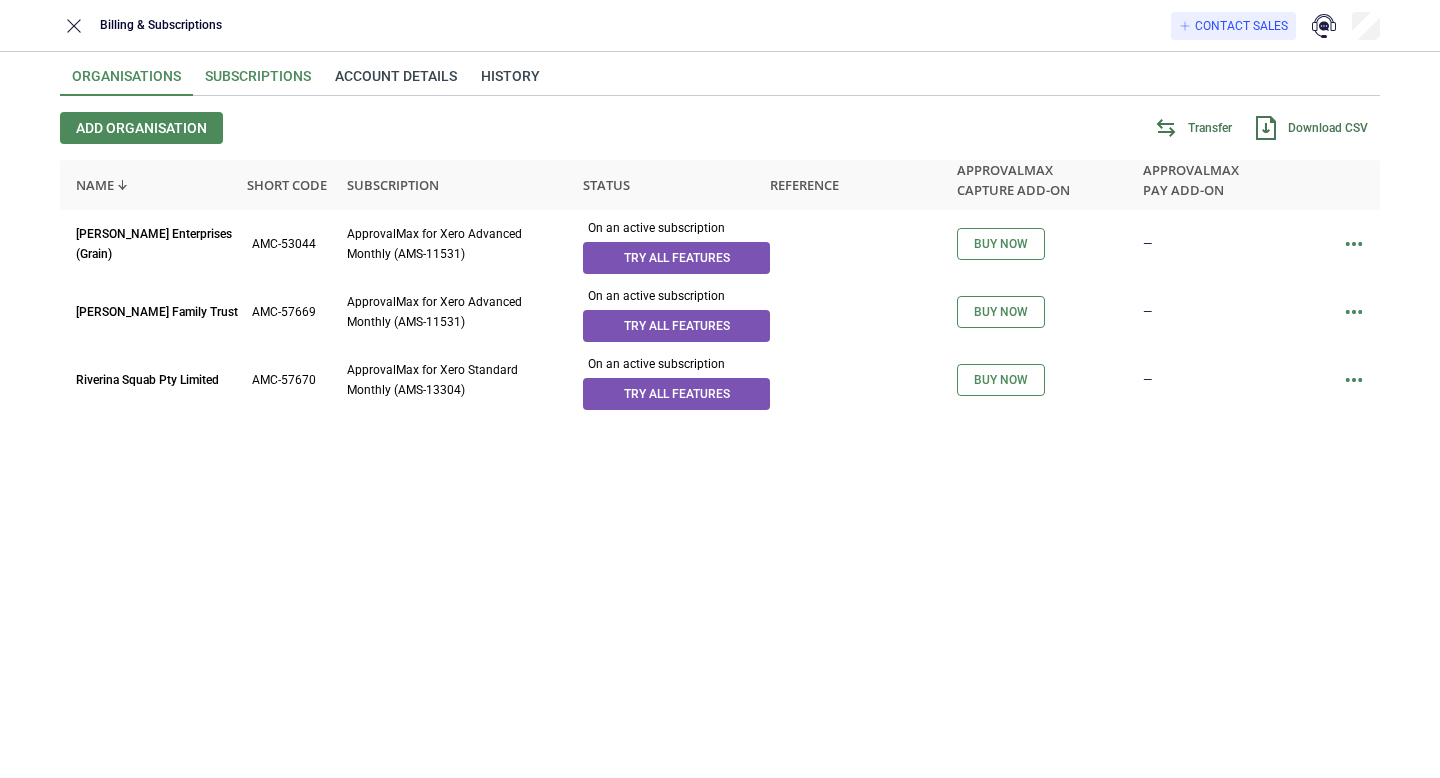 click on "Subscriptions" at bounding box center (258, 82) 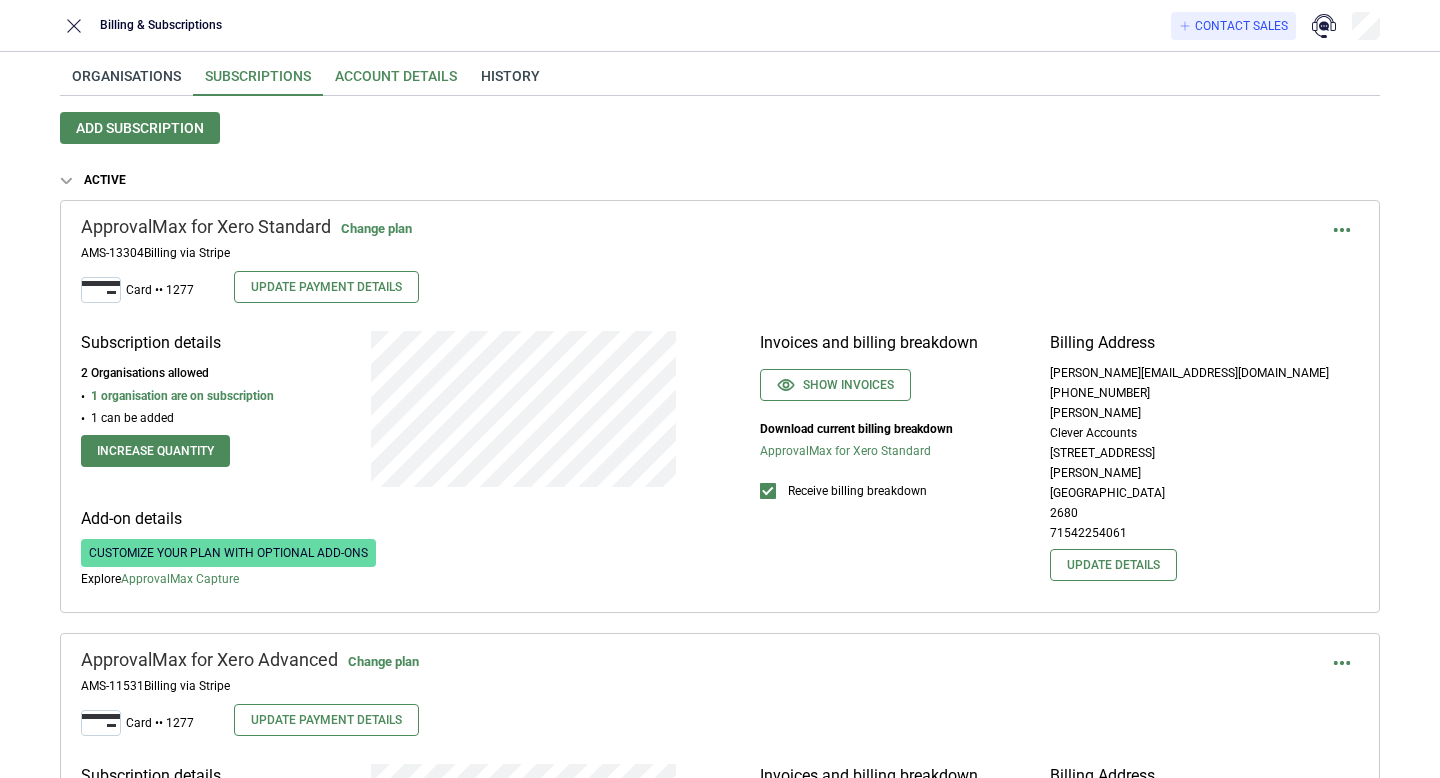 click on "Account details" at bounding box center [396, 82] 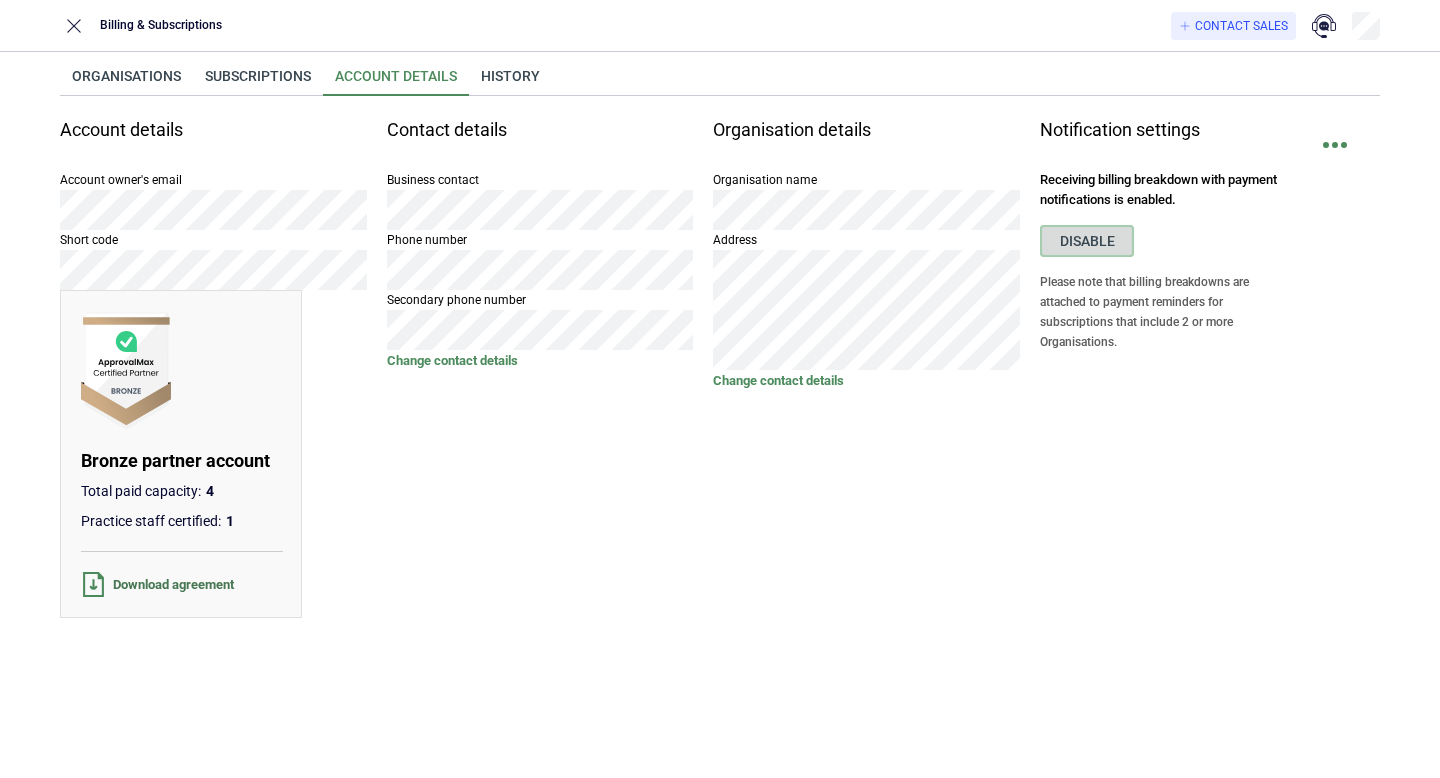 click on "Disable" at bounding box center (1087, 241) 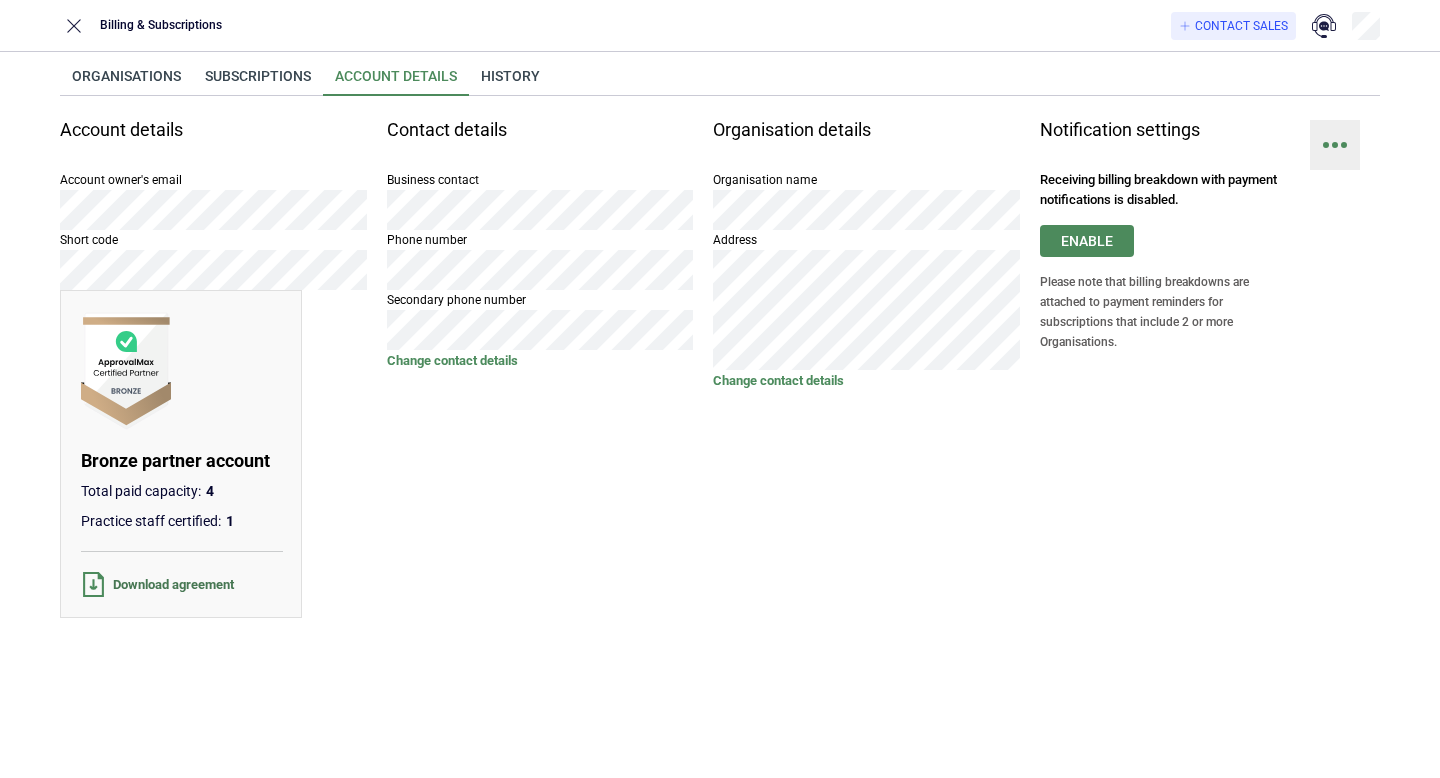 click 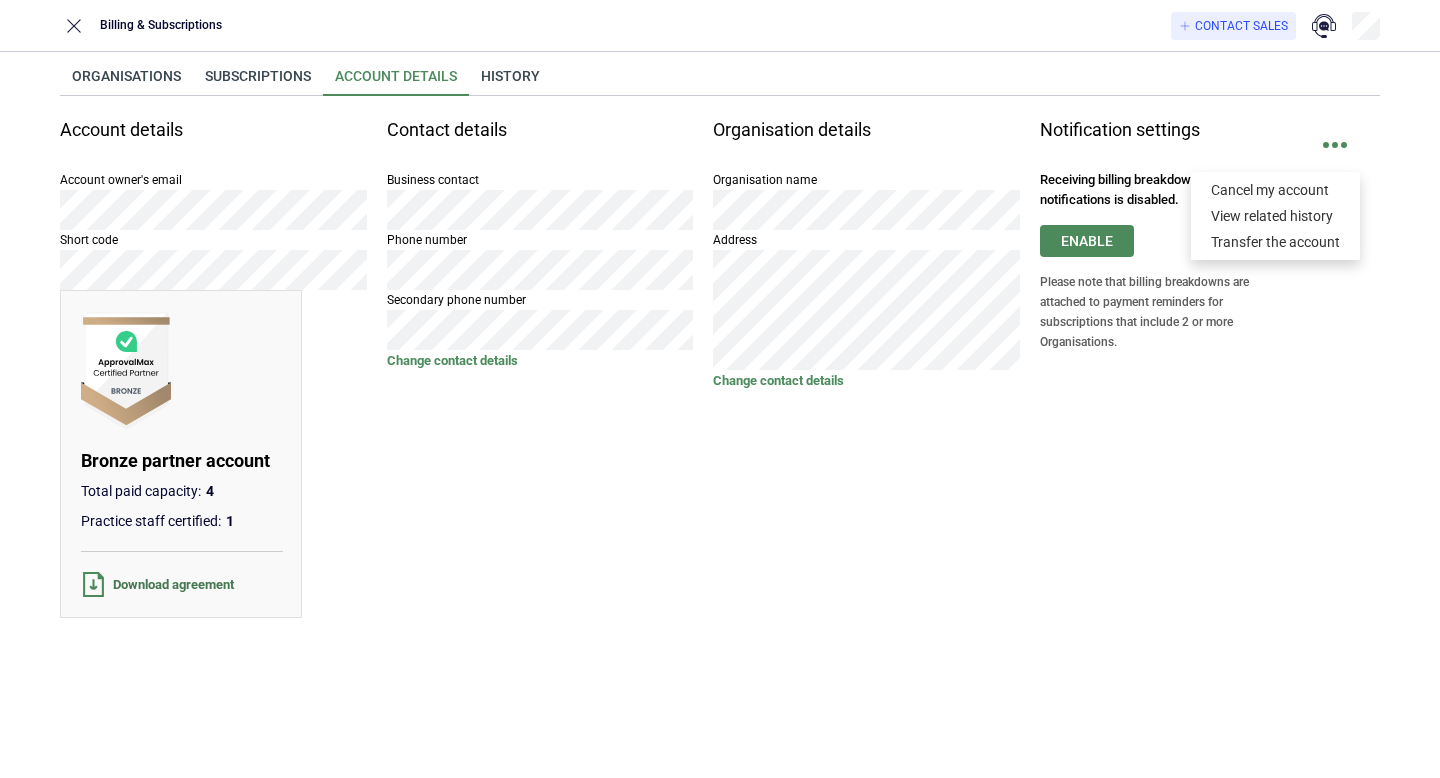 click on "Notification settings" at bounding box center (1160, 145) 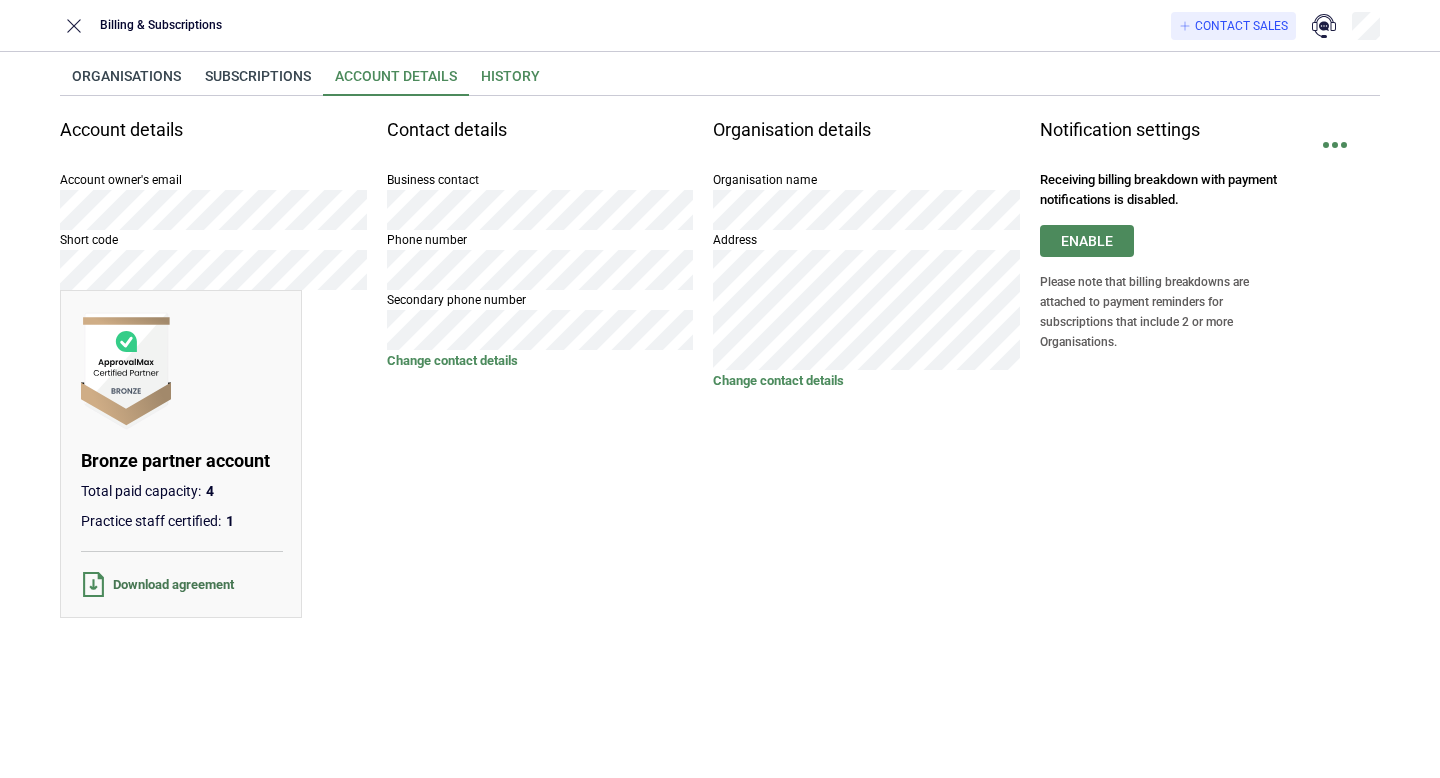 click on "History" at bounding box center [510, 82] 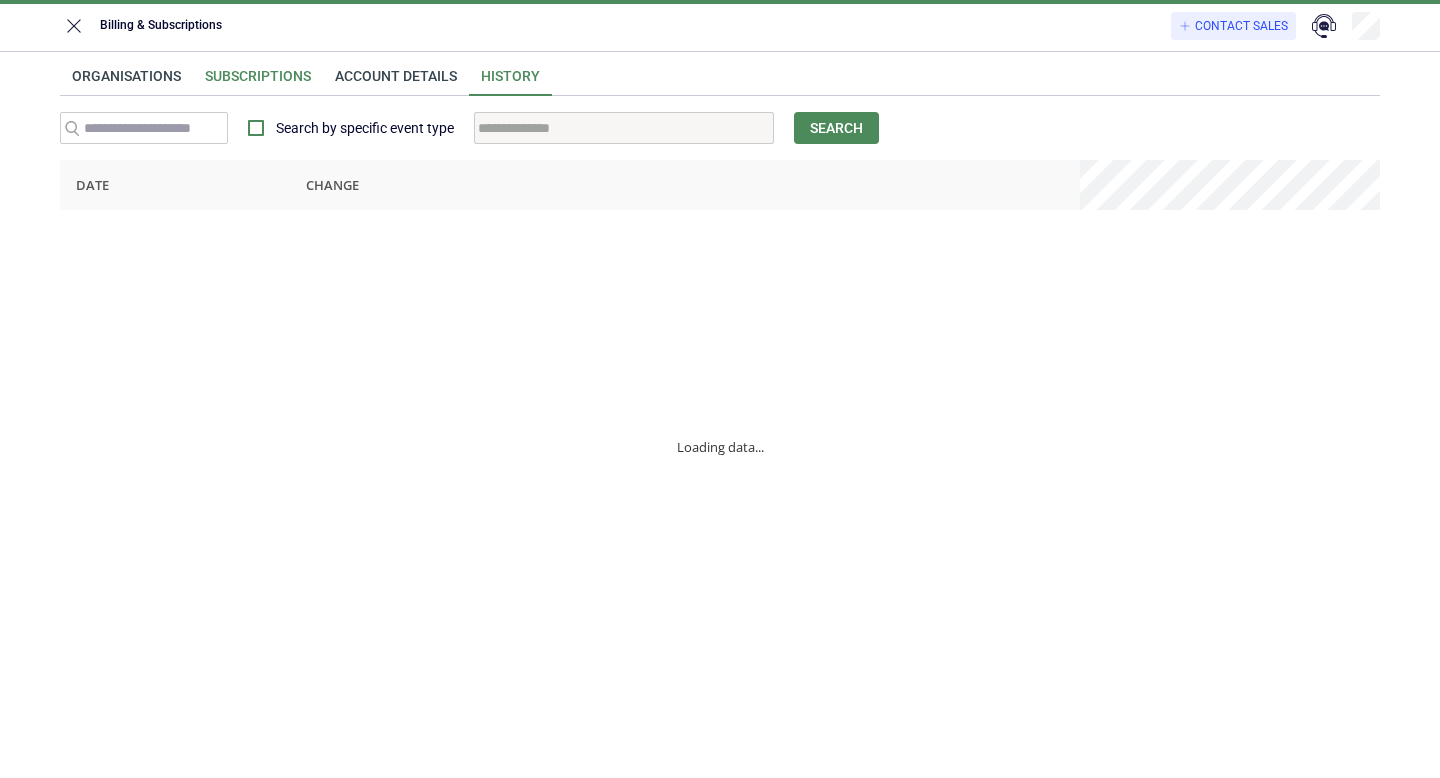 click on "Subscriptions" at bounding box center (258, 82) 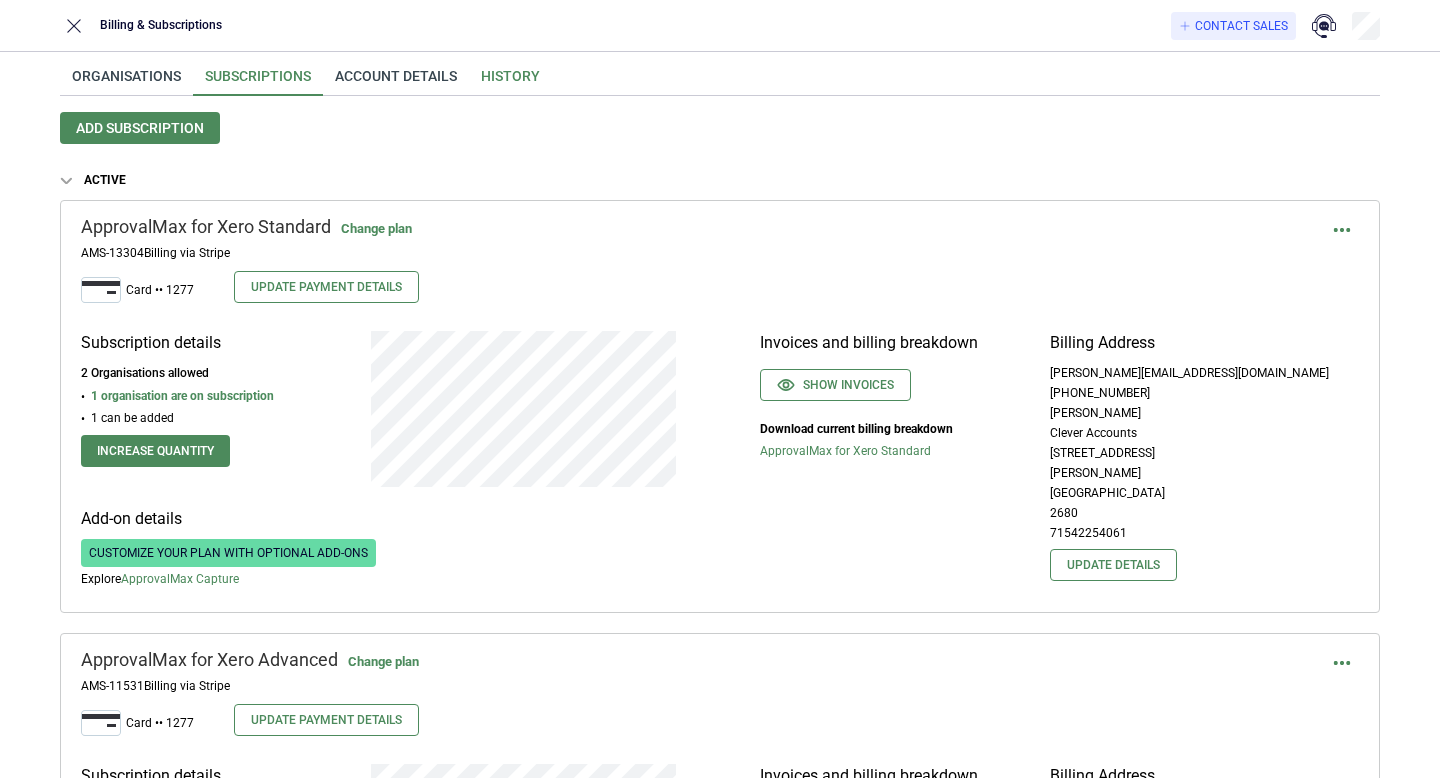 click on "History" at bounding box center [510, 82] 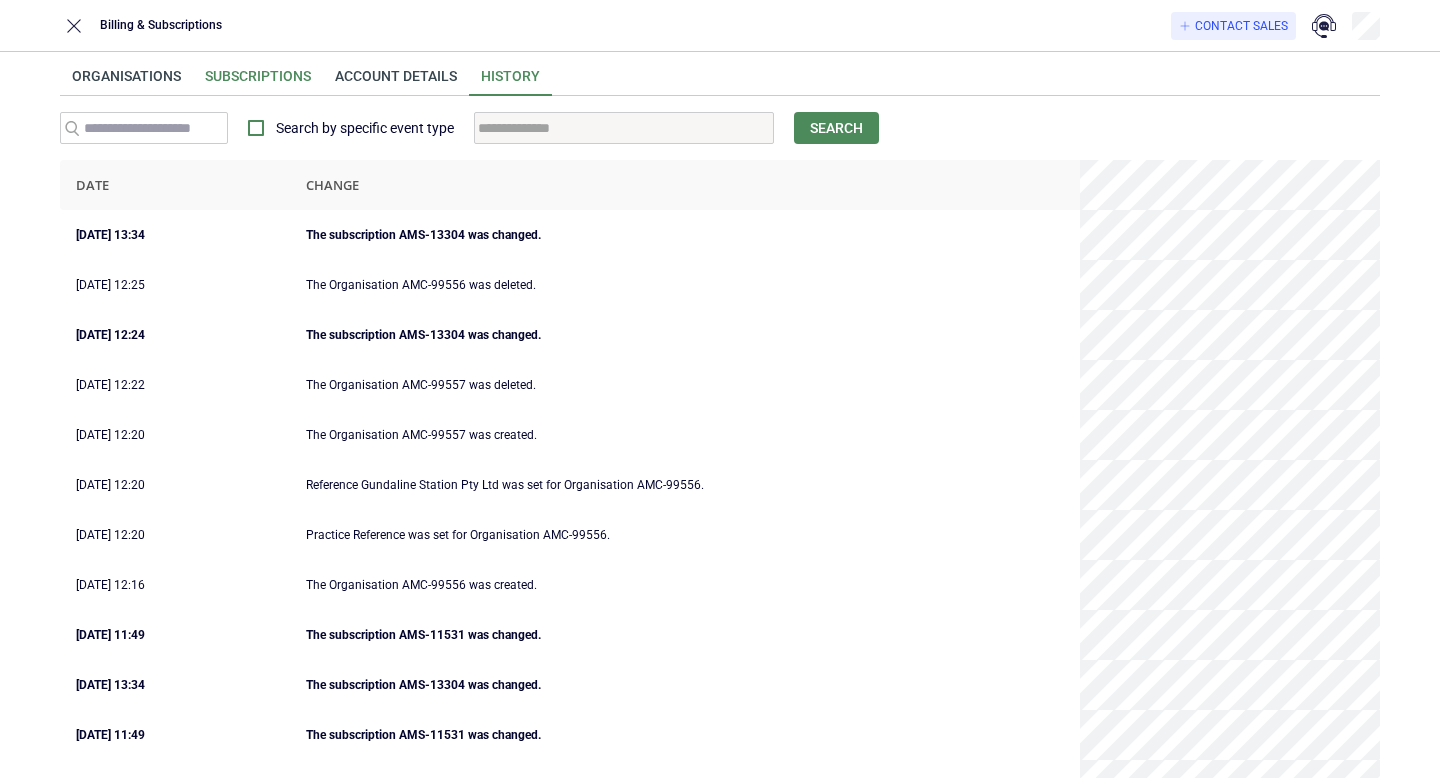 click on "Subscriptions" at bounding box center (258, 82) 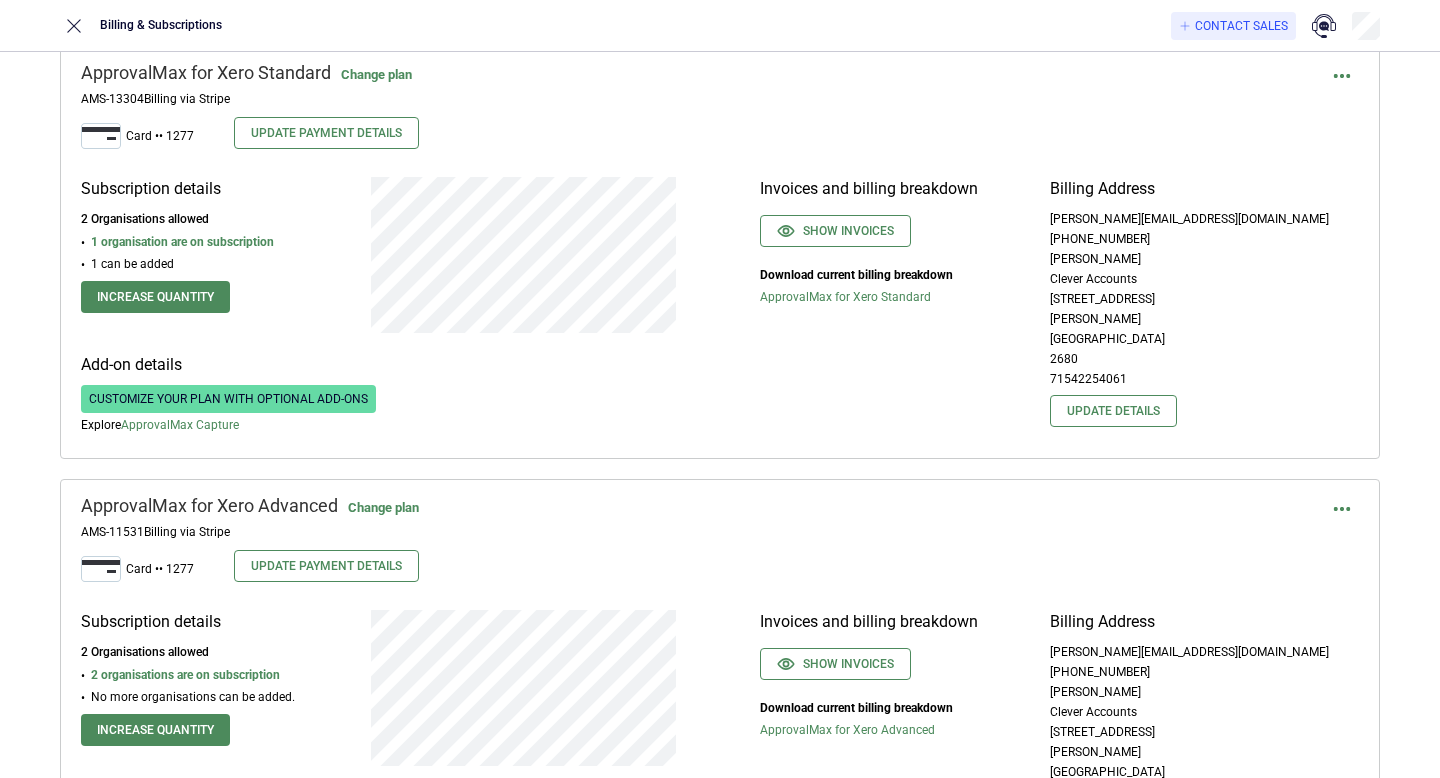 scroll, scrollTop: 0, scrollLeft: 0, axis: both 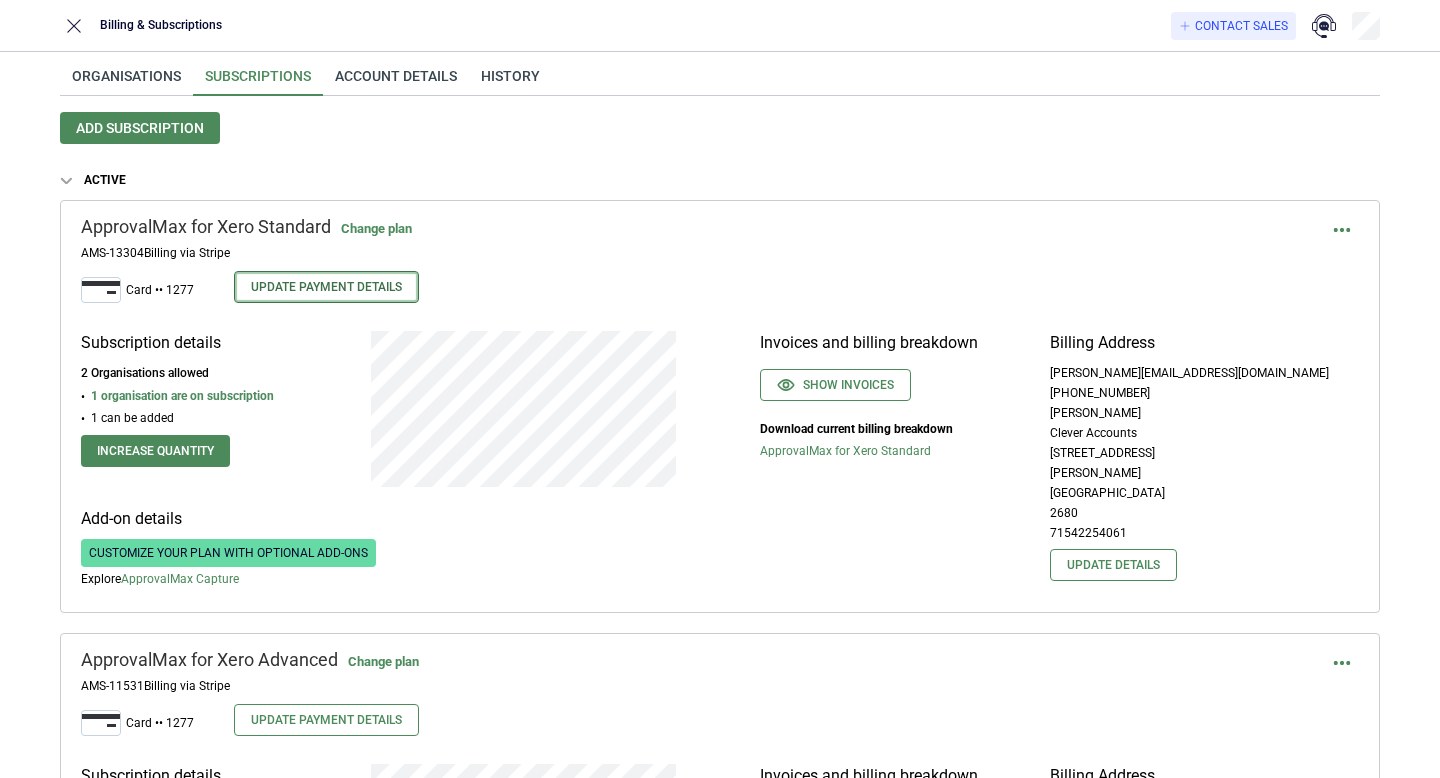 click on "Update Payment Details" at bounding box center [326, 287] 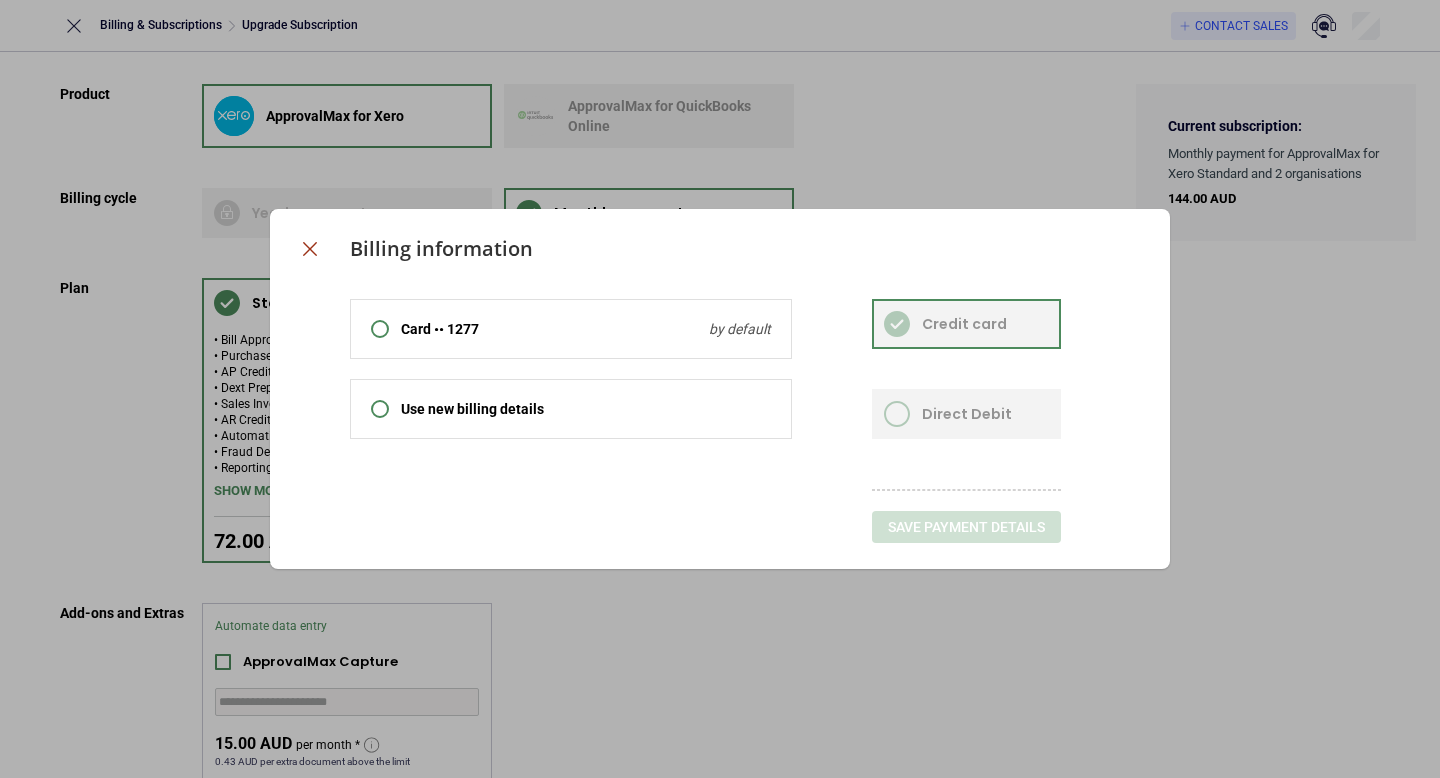 click 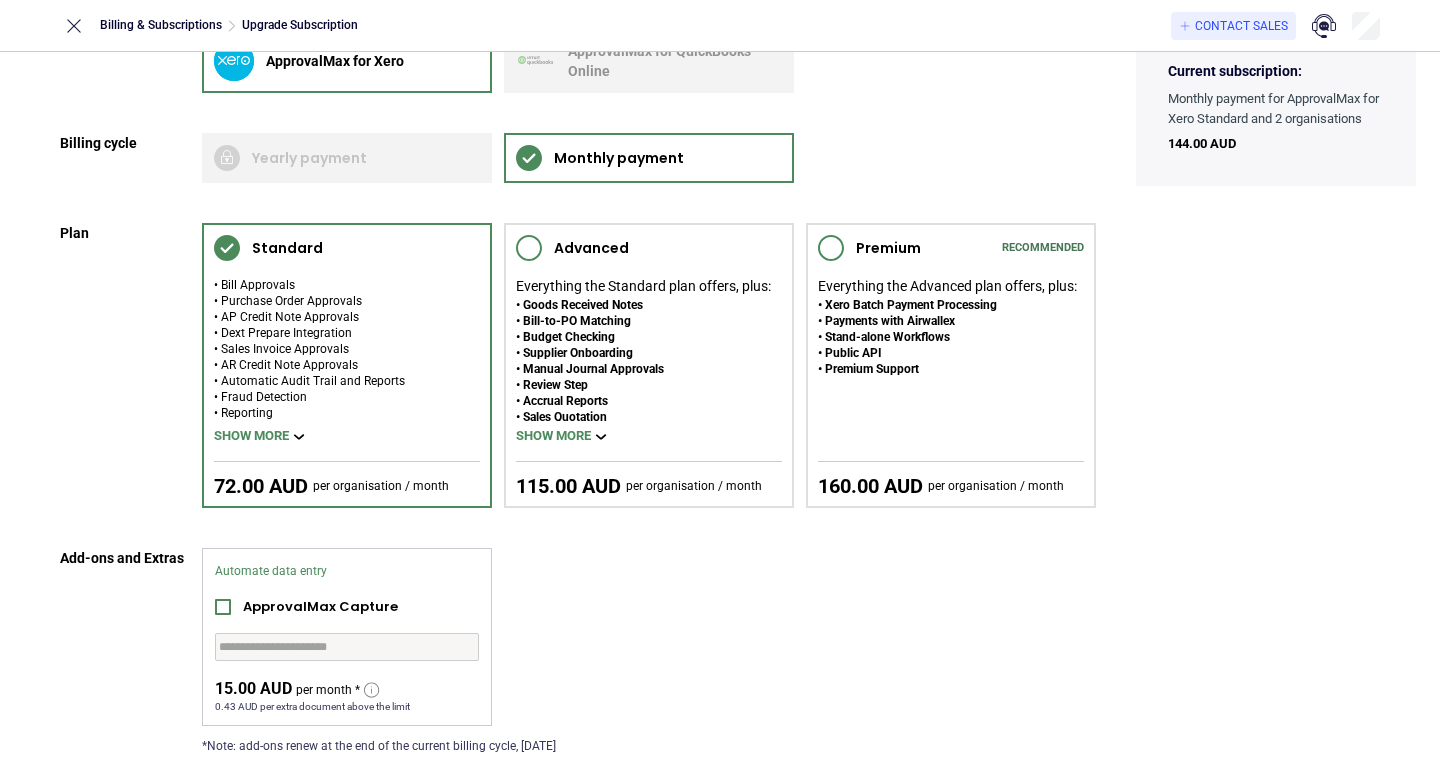 scroll, scrollTop: 0, scrollLeft: 0, axis: both 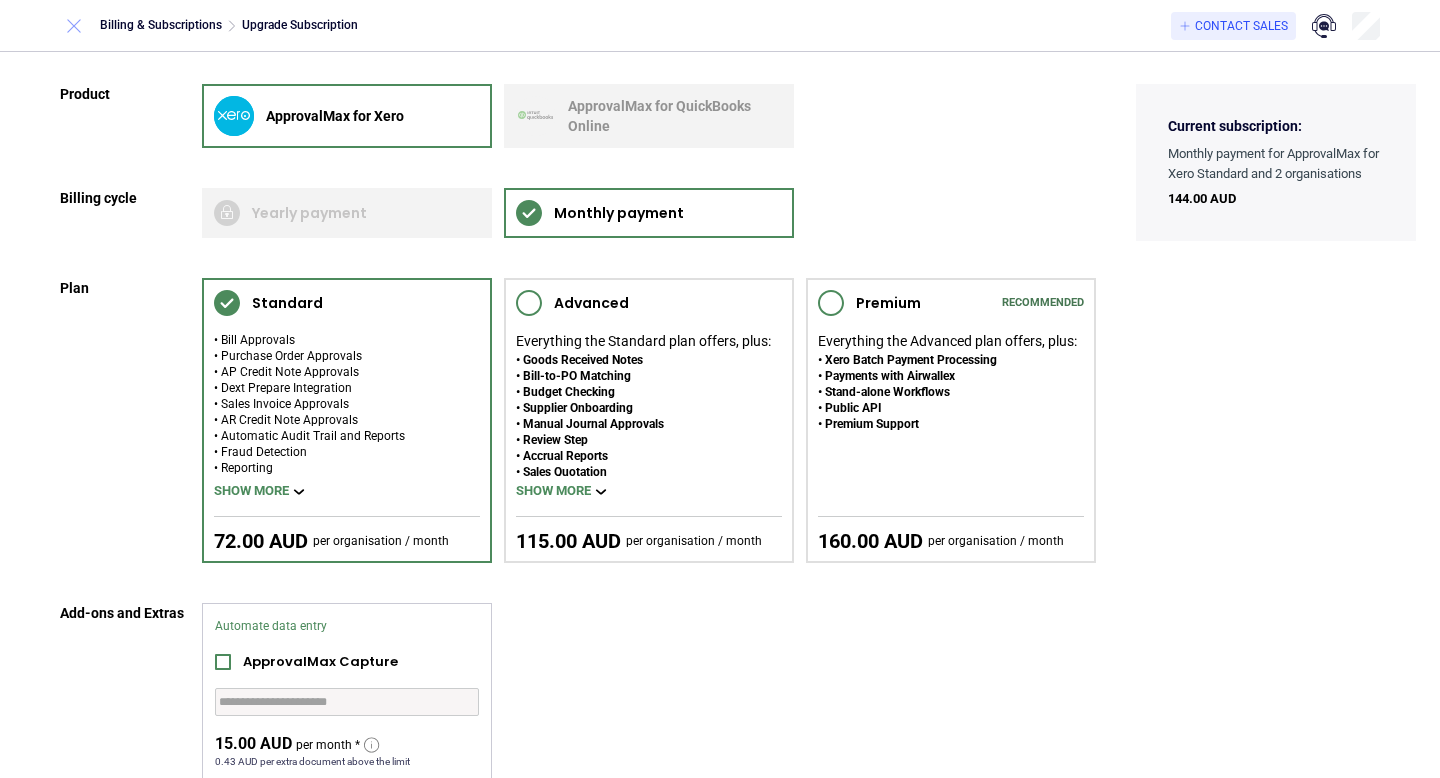 click 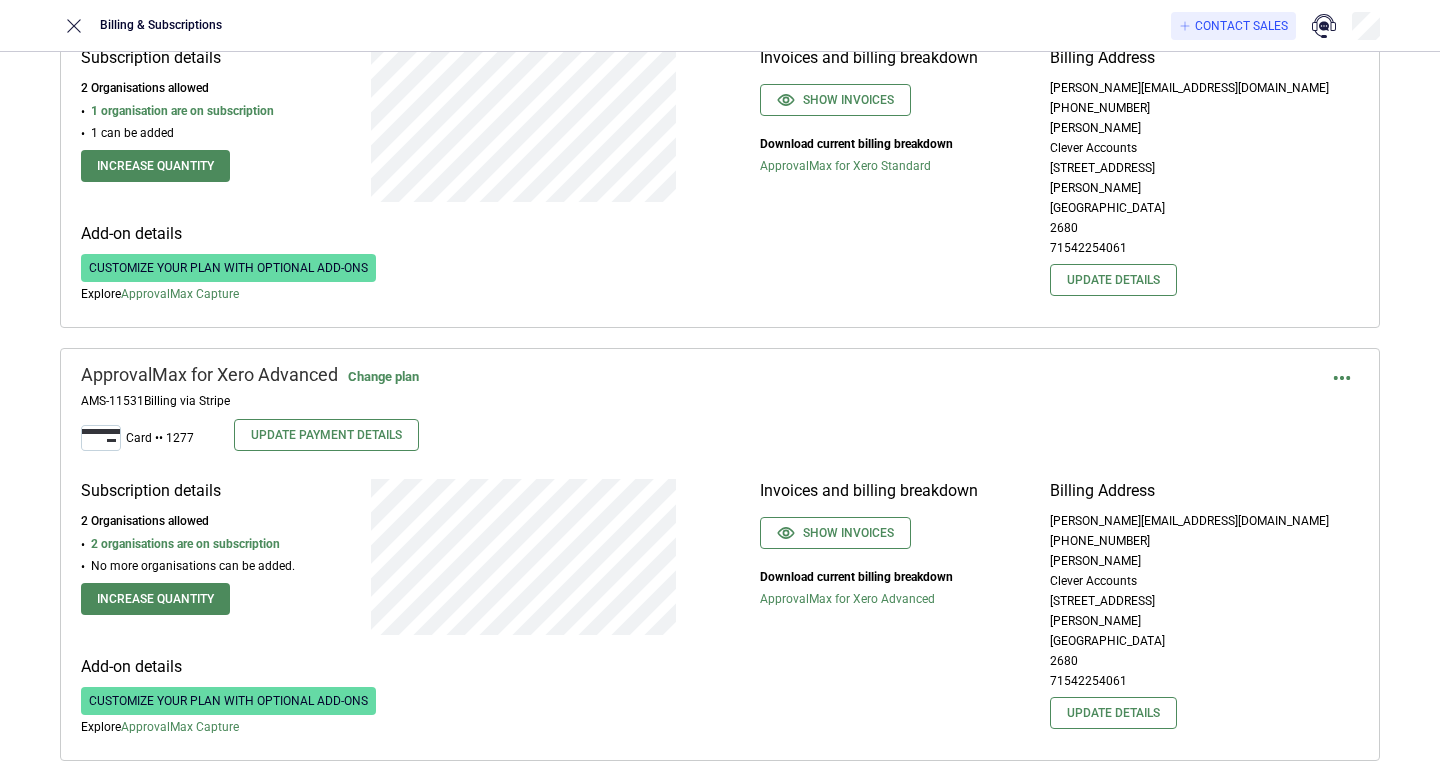 scroll, scrollTop: 418, scrollLeft: 0, axis: vertical 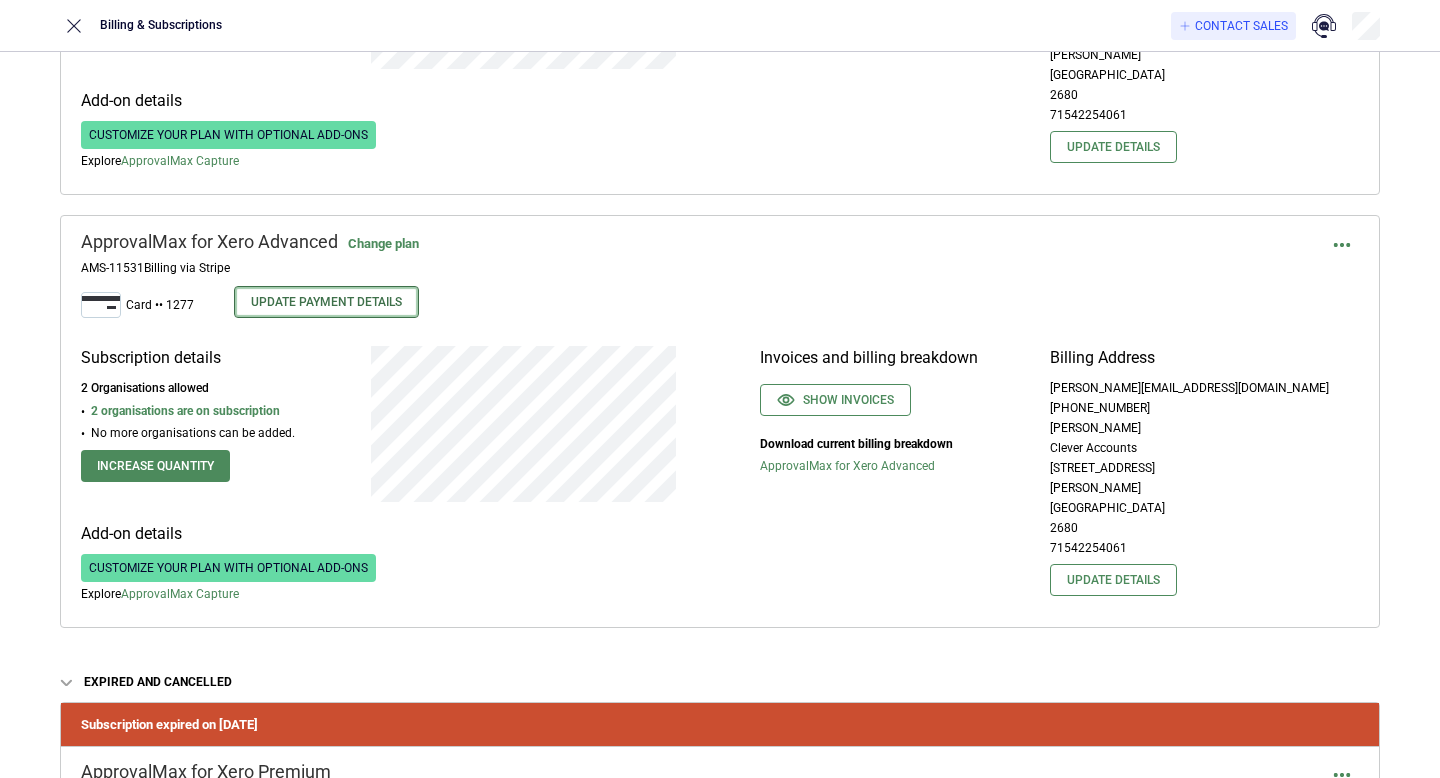 click on "Update Payment Details" at bounding box center [326, 302] 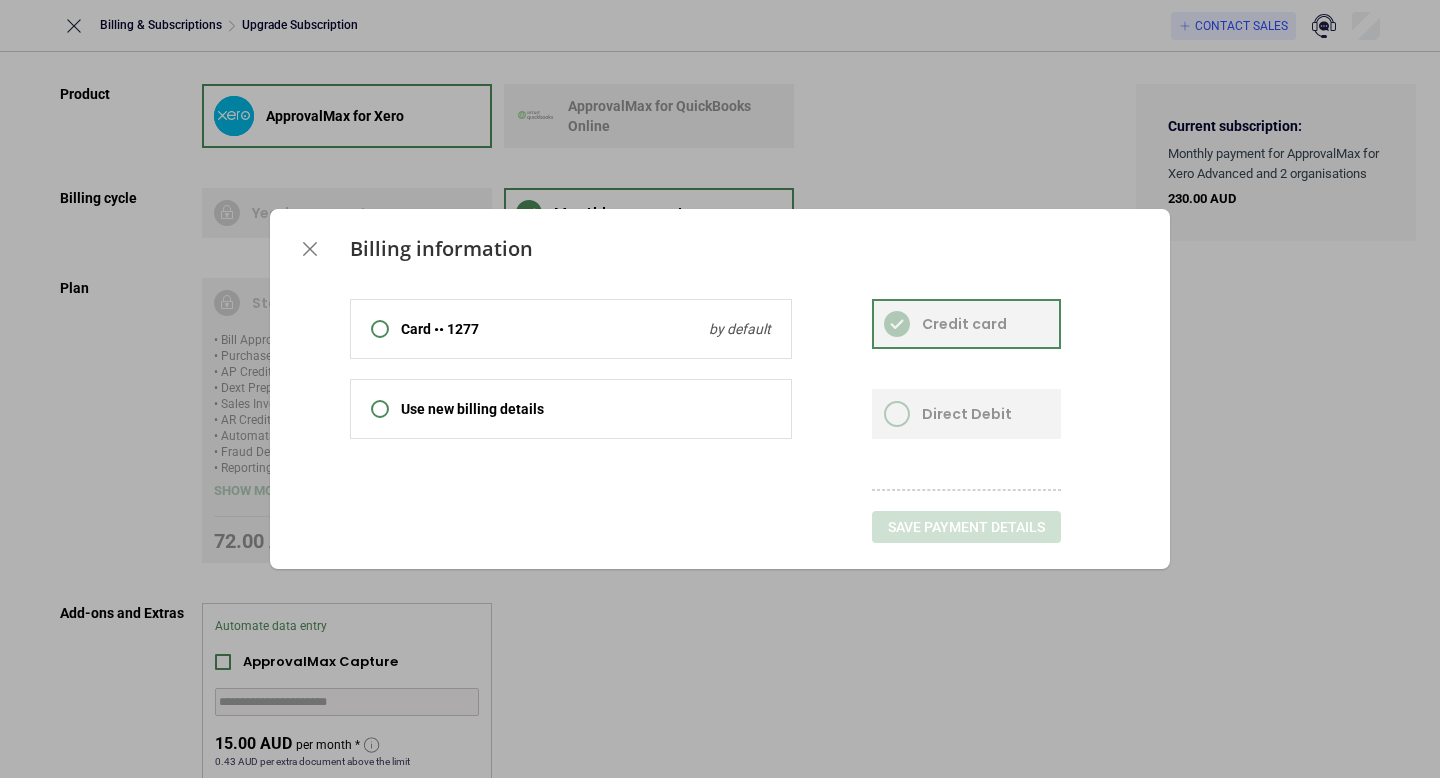 click on "Billing information Card •• 1277 by default Use new billing details Credit card Direct Debit Save payment details" at bounding box center [720, 389] 